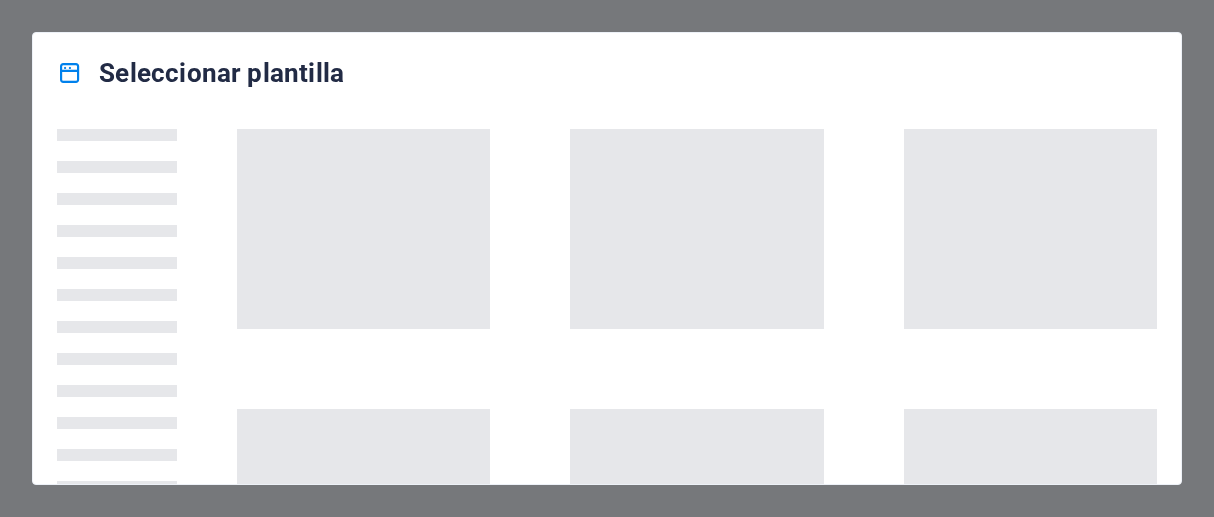 scroll, scrollTop: 0, scrollLeft: 0, axis: both 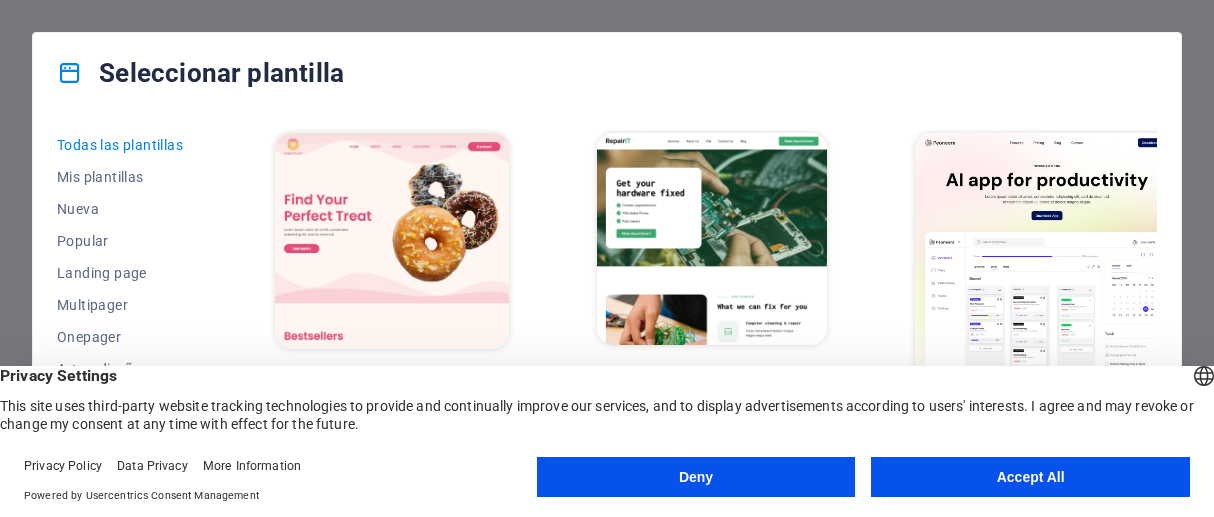 click on "Accept All" at bounding box center [1030, 477] 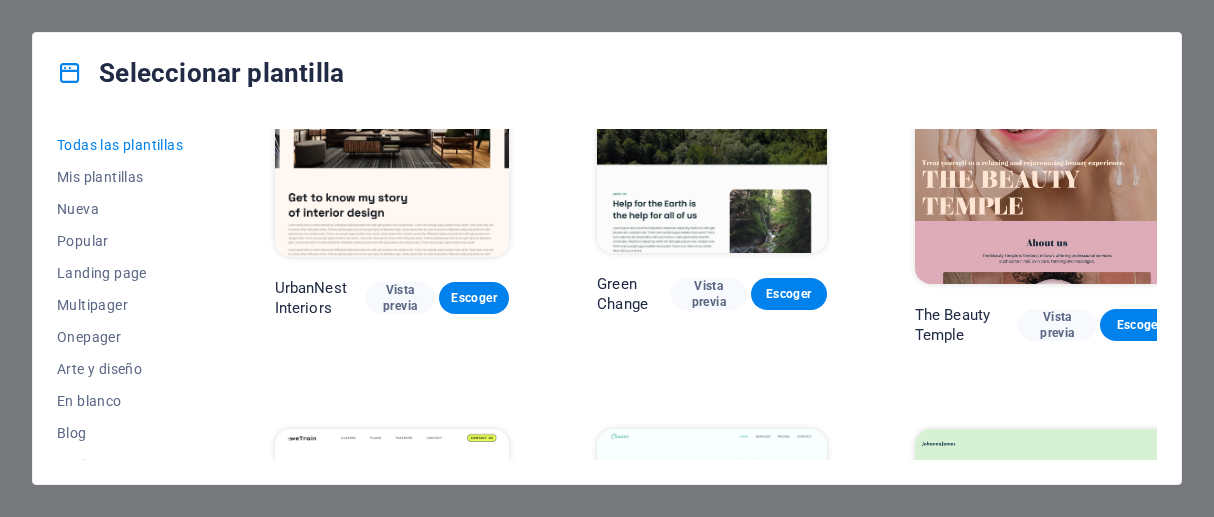 scroll, scrollTop: 2333, scrollLeft: 0, axis: vertical 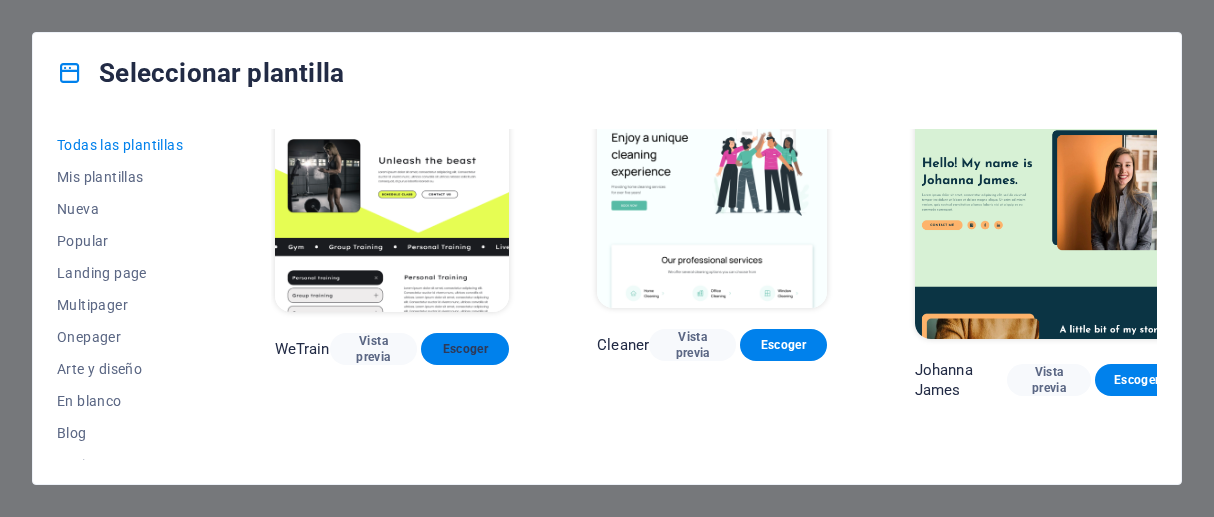 click on "Escoger" at bounding box center [465, 349] 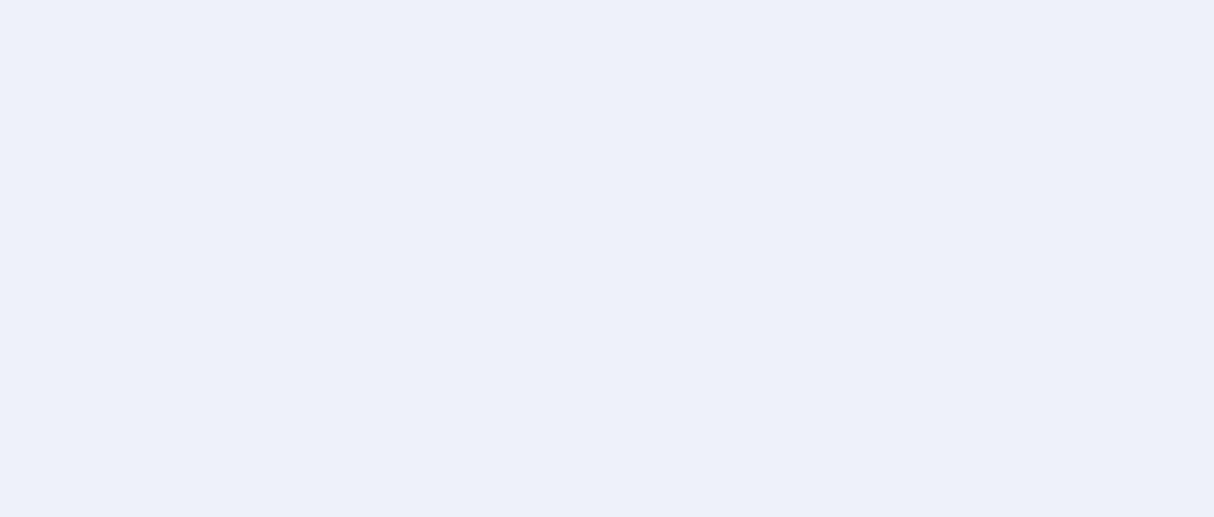 scroll, scrollTop: 0, scrollLeft: 0, axis: both 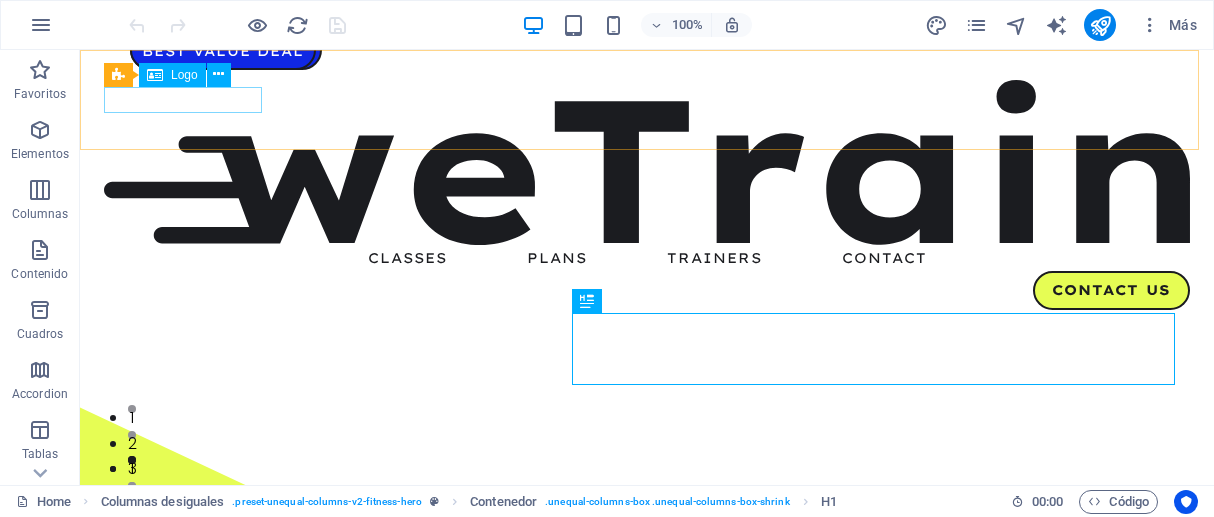 click on "Logo" at bounding box center (184, 75) 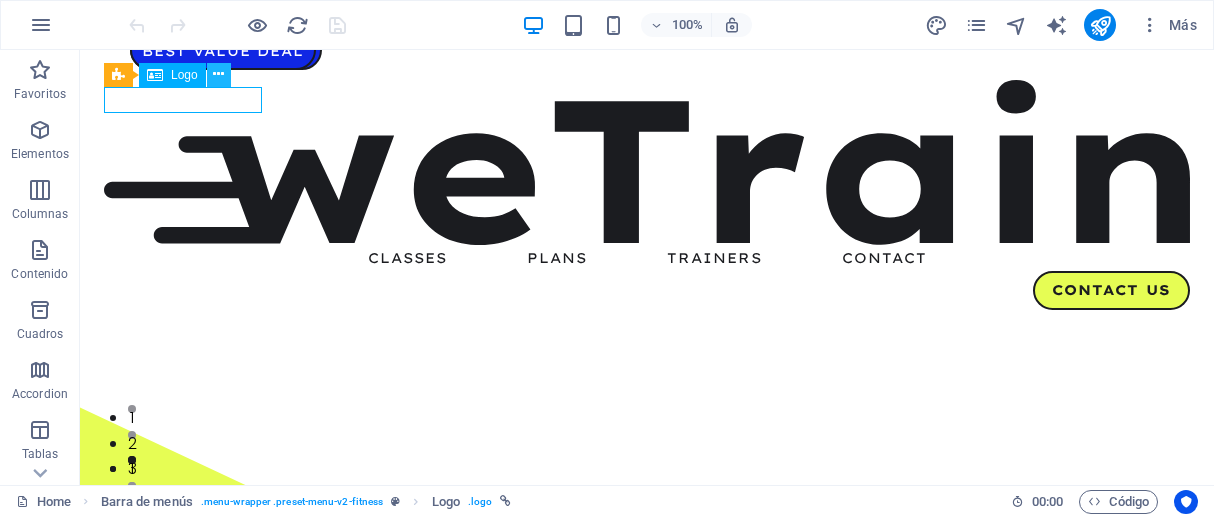 click at bounding box center [219, 75] 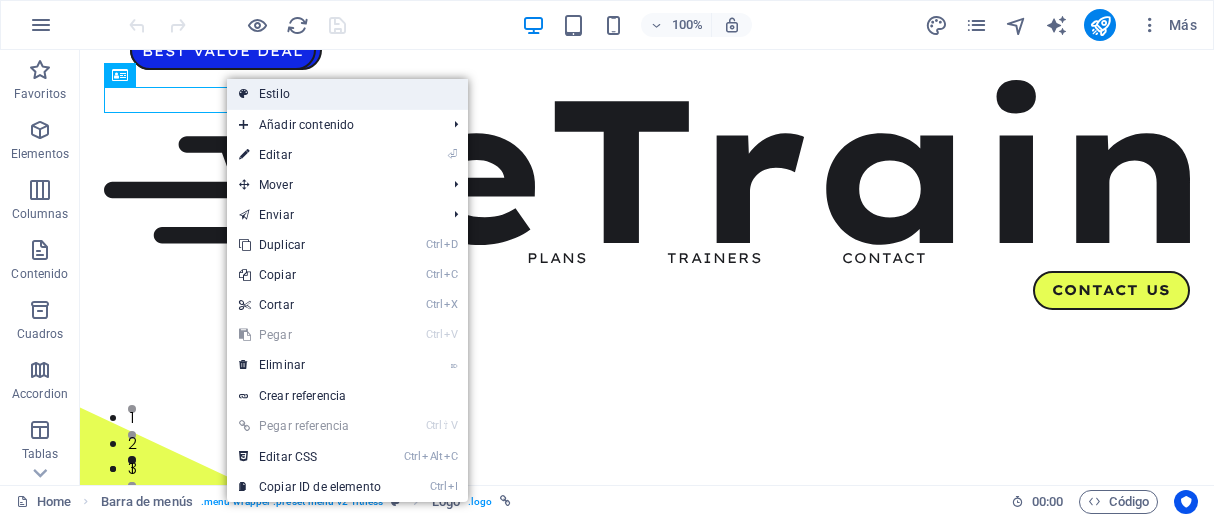 click on "Estilo" at bounding box center [347, 94] 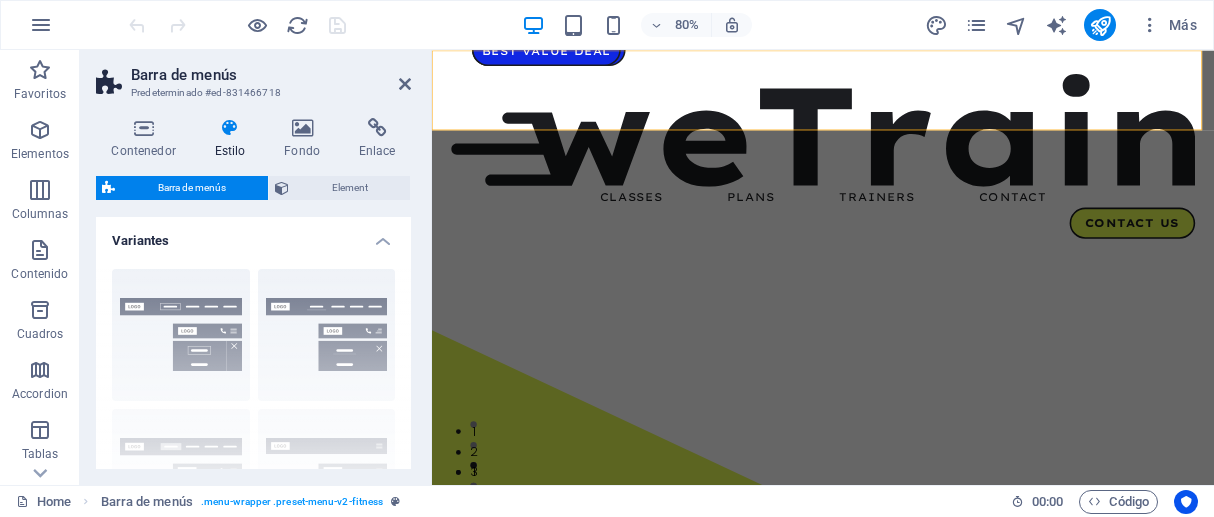 click on "Barra de menús" at bounding box center (271, 75) 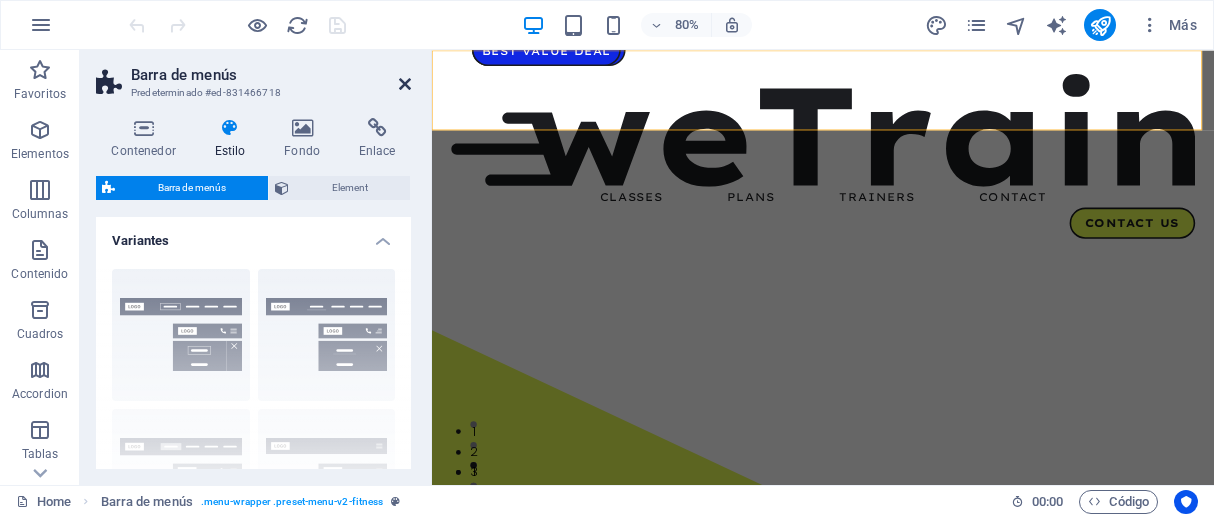 click at bounding box center (405, 84) 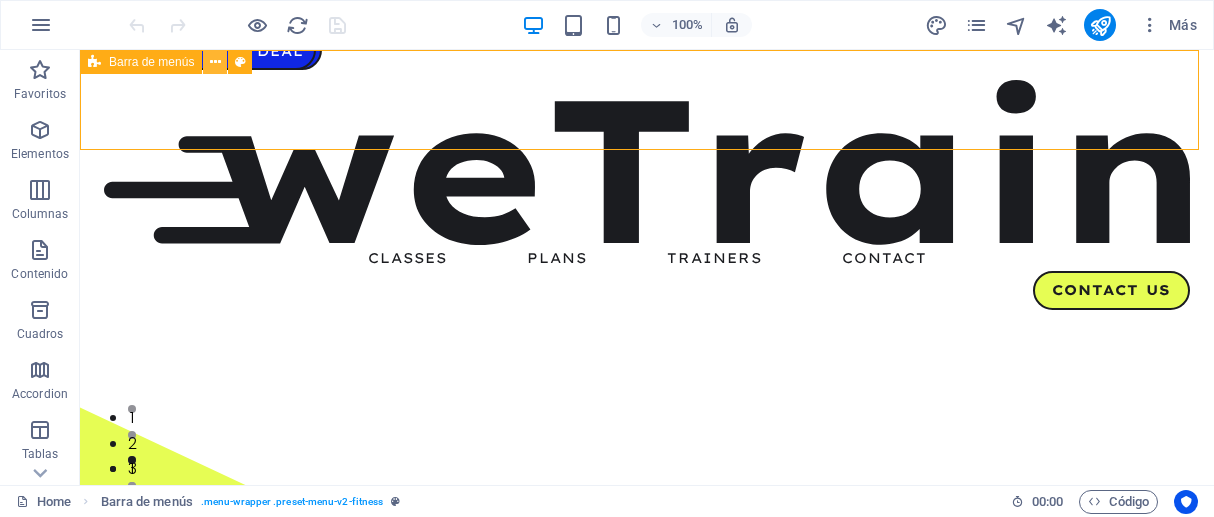 click at bounding box center [215, 62] 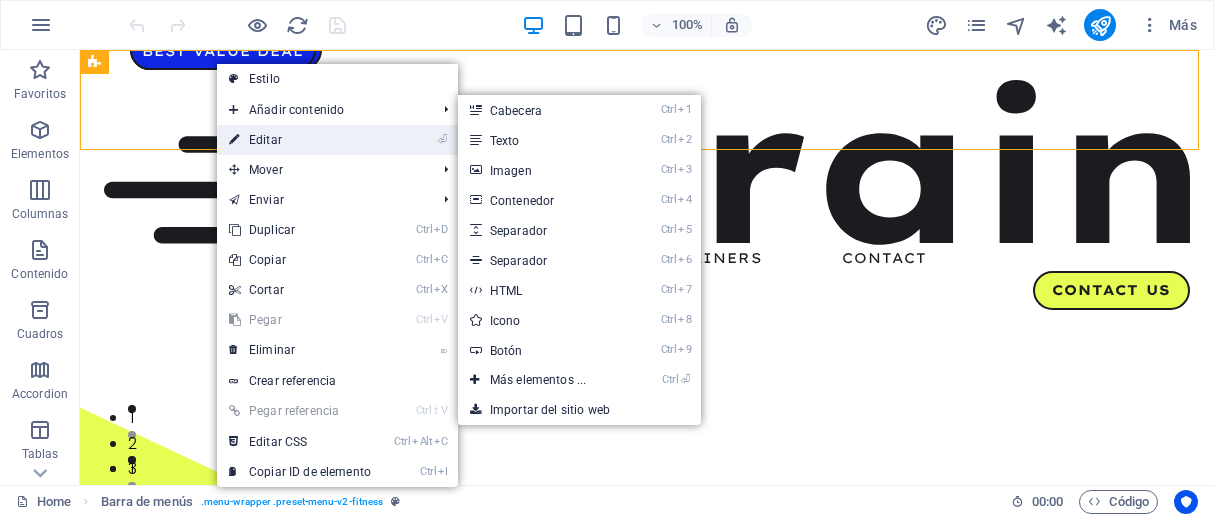 click on "⏎  Editar" at bounding box center [300, 140] 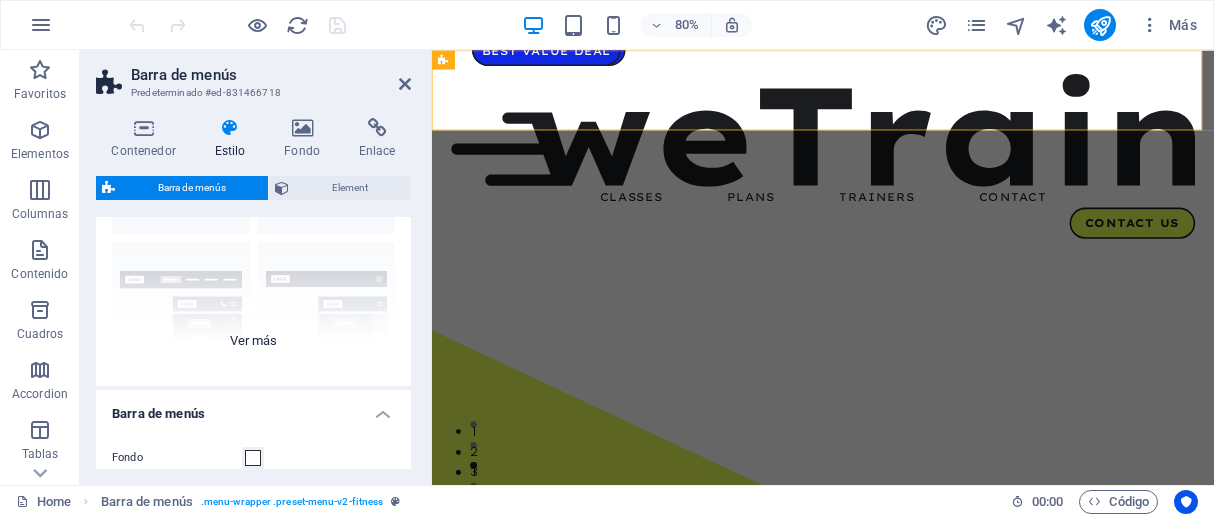 scroll, scrollTop: 333, scrollLeft: 0, axis: vertical 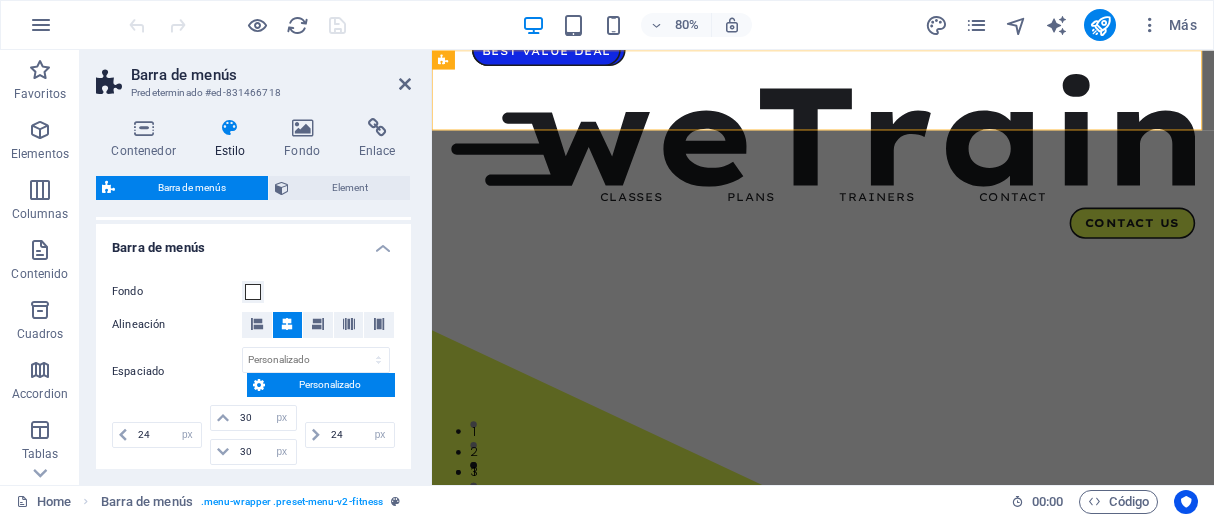 click on "Barra de menús Element Diseño La forma en la que este elemento se expande en la disposición (Flexbox). Tamaño Predeterminado automático px % 1/1 1/2 1/3 1/4 1/5 1/6 1/7 1/8 1/9 1/10 Crecer Reducir Comprar Disposición de contenedor Visible Visible Opacidad 100 % Desbordamiento Espaciado Margen Predeterminado automático px % rem vw vh Personalizado Personalizado automático px % rem vw vh automático px % rem vw vh automático px % rem vw vh automático px % rem vw vh Espaciado Predeterminado px rem % vh vw Personalizado Personalizado px rem % vh vw px rem % vh vw px rem % vh vw px rem % vh vw Borde Estilo              - Ancho 1 automático px rem % vh vw Personalizado Personalizado 1 automático px rem % vh vw 1 automático px rem % vh vw 1 automático px rem % vh vw 1 automático px rem % vh vw  - Color Esquinas redondeadas En el caso de imágenes y superposición de fondo, el desbordamiento debe estar oculto para que así las esquinas redondas sean visibles Predeterminado px rem % vh vw px %" at bounding box center [253, 322] 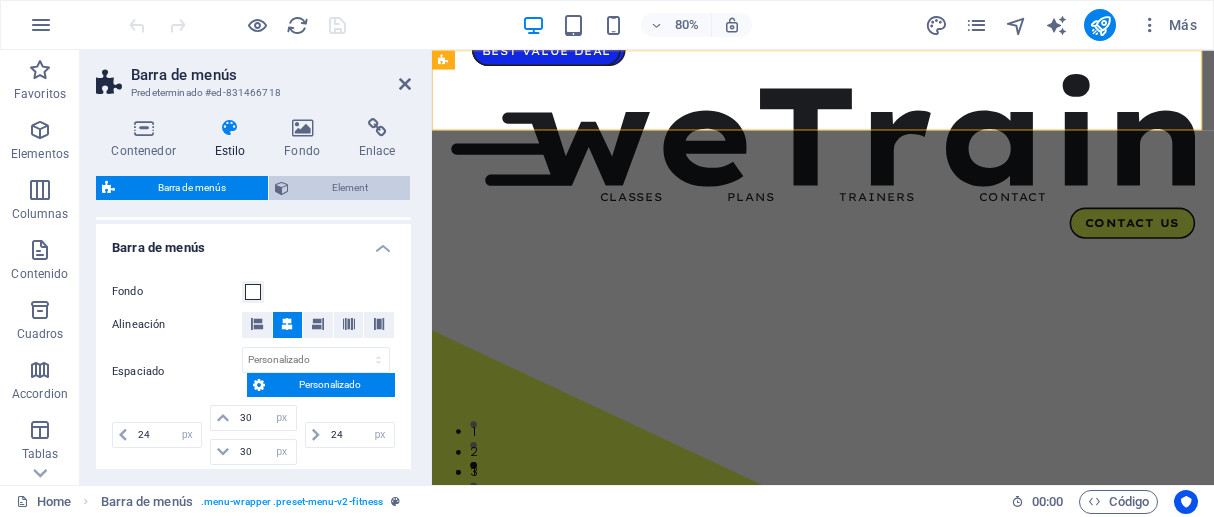 click on "Element" at bounding box center [349, 188] 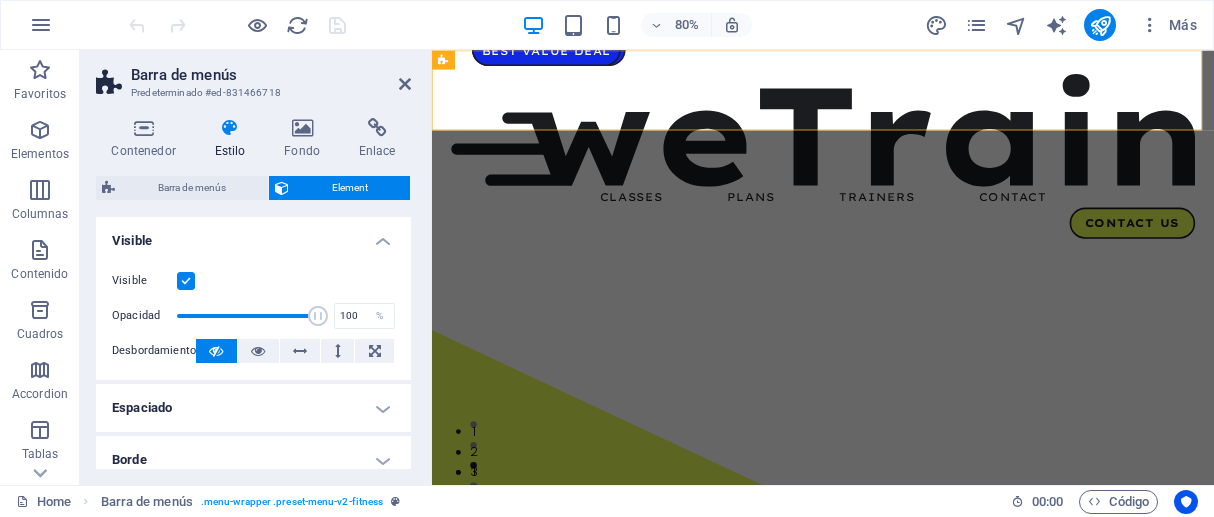 scroll, scrollTop: 333, scrollLeft: 0, axis: vertical 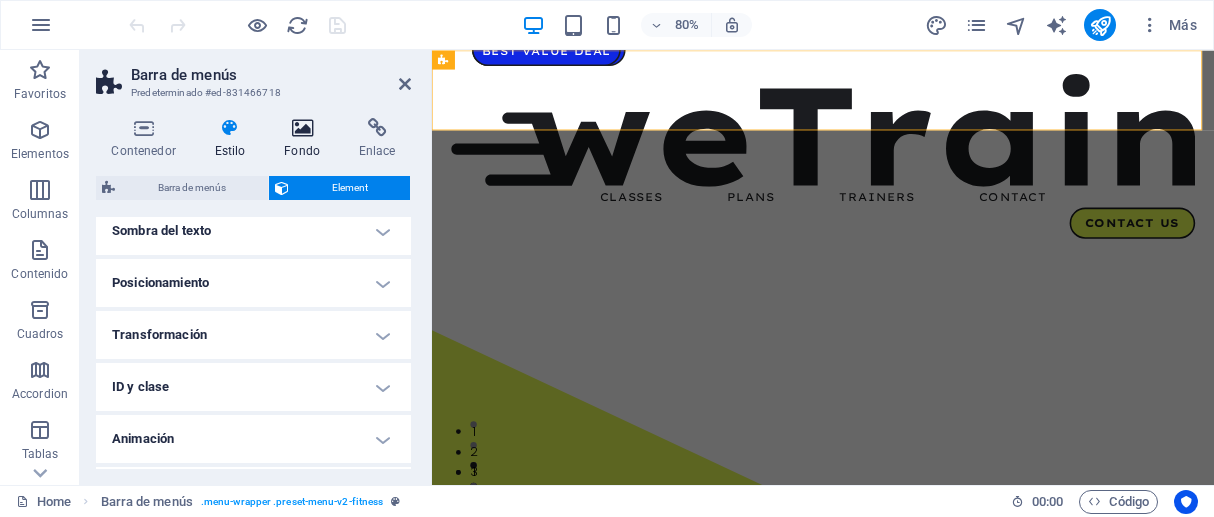 click on "Fondo" at bounding box center [306, 139] 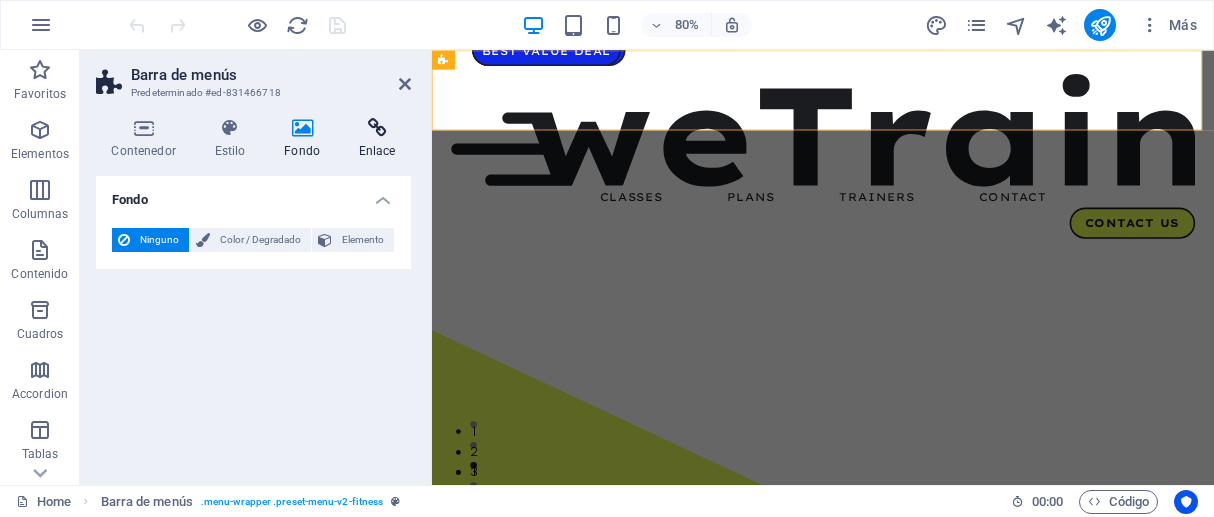 click on "Enlace" at bounding box center [377, 139] 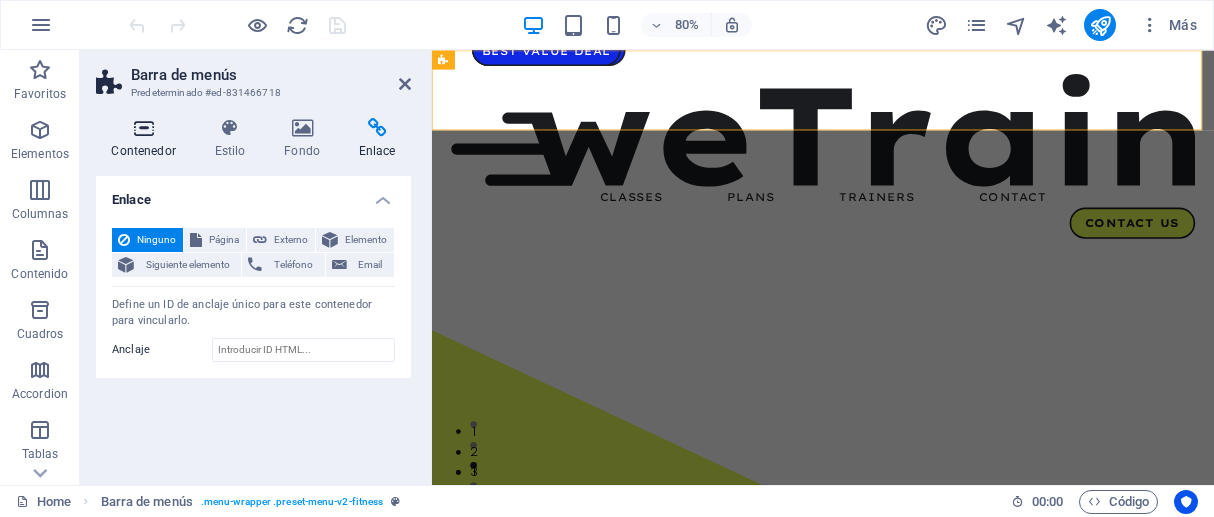 click on "Contenedor" at bounding box center (147, 139) 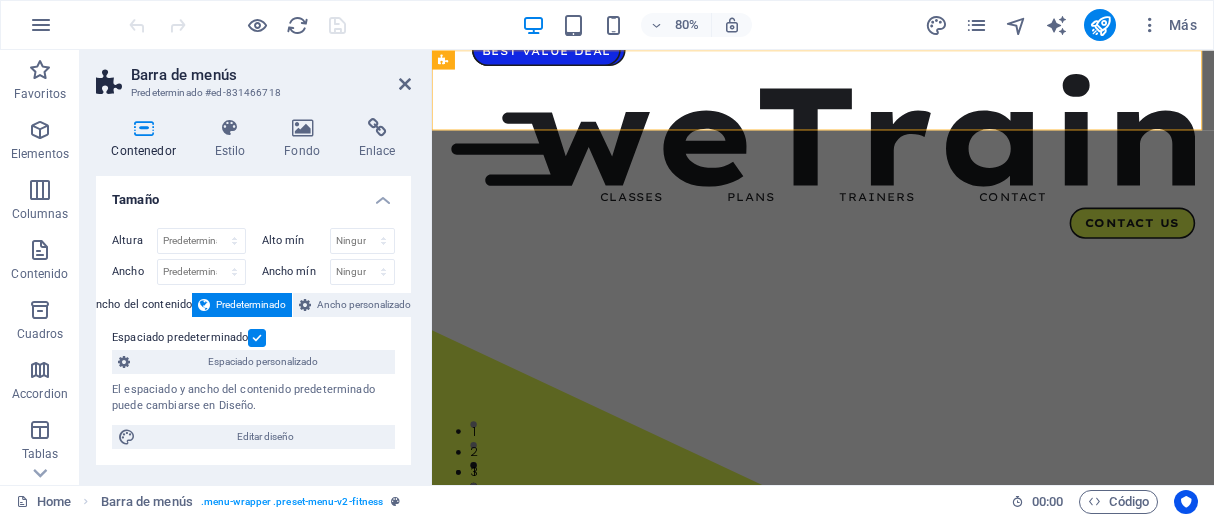 scroll, scrollTop: 333, scrollLeft: 0, axis: vertical 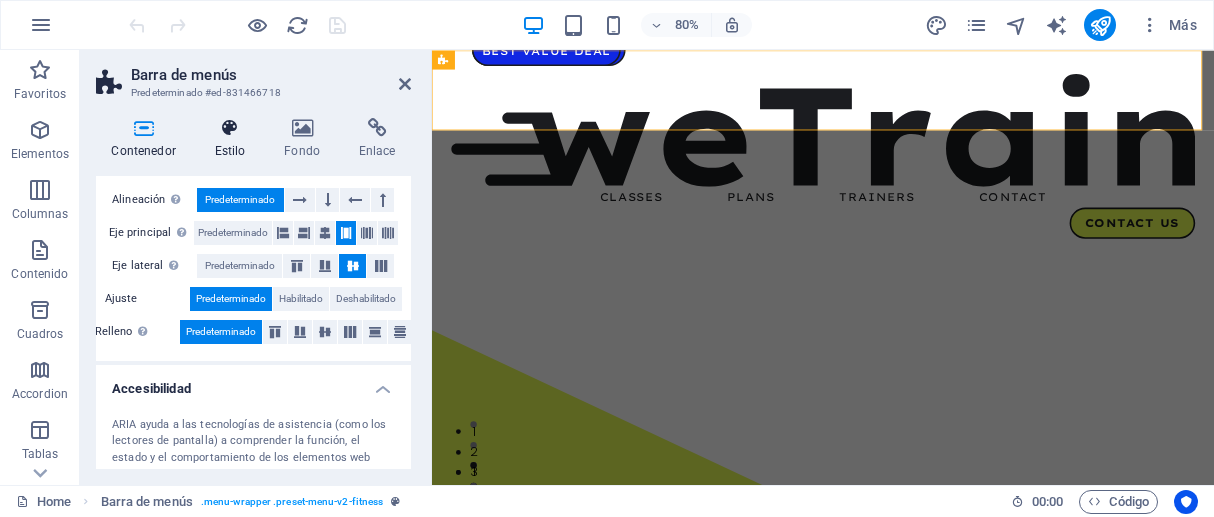 click at bounding box center [230, 128] 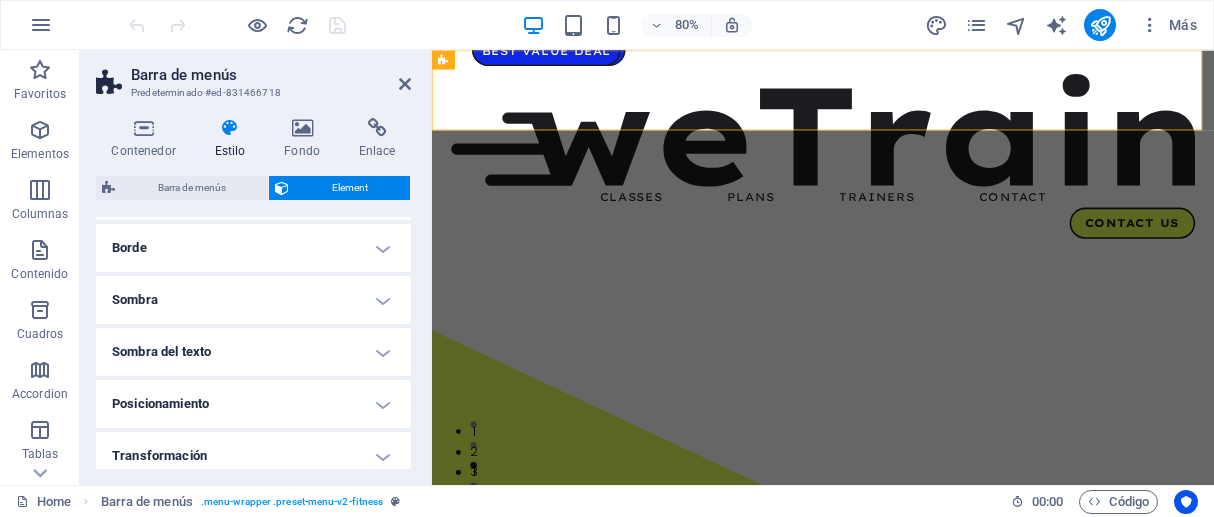 scroll, scrollTop: 0, scrollLeft: 0, axis: both 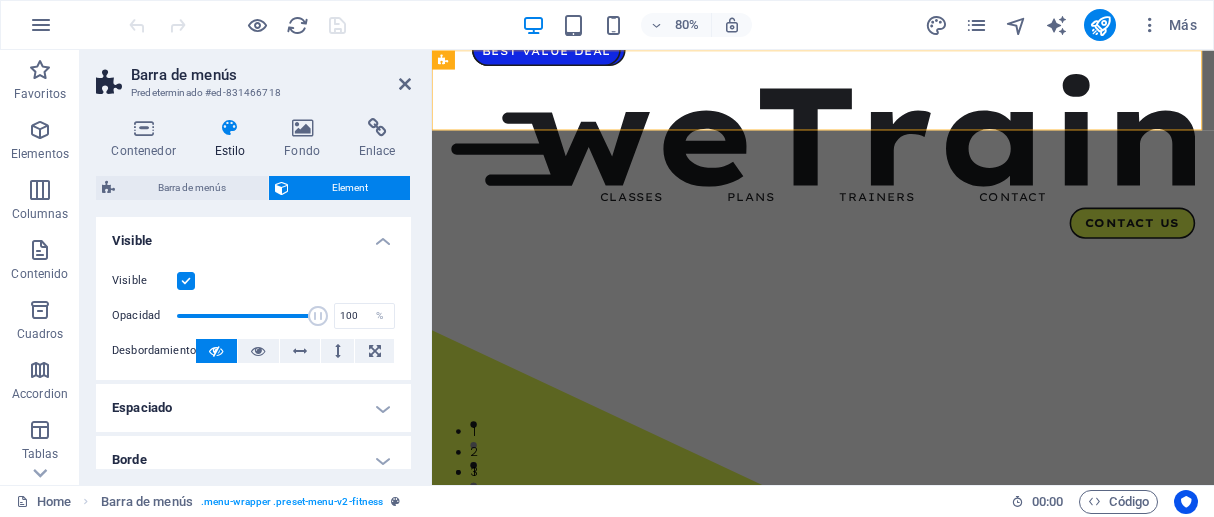 click on "Barra de menús" at bounding box center [271, 75] 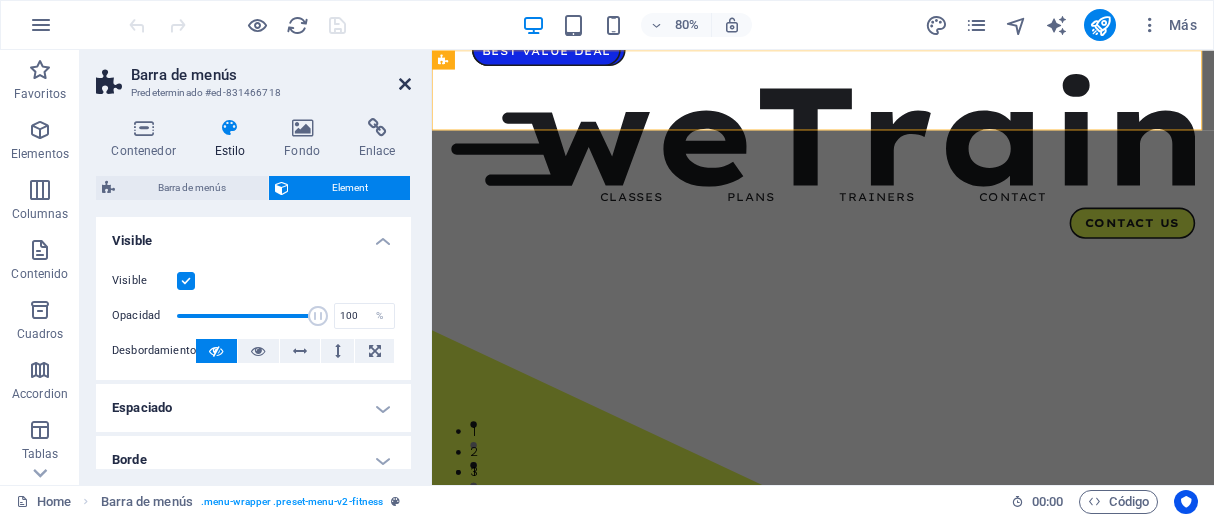 click at bounding box center [405, 84] 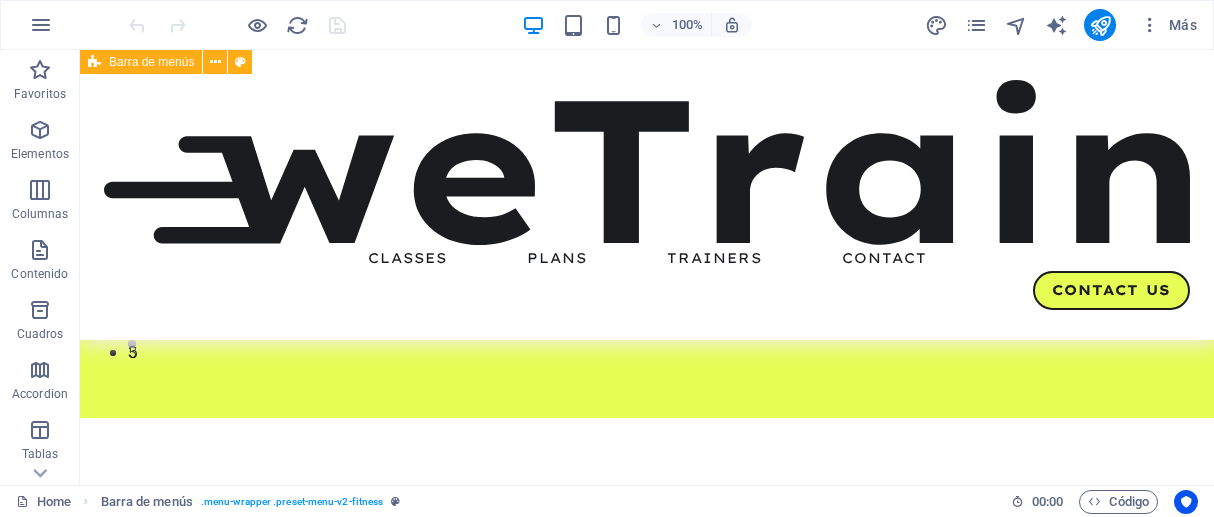 scroll, scrollTop: 0, scrollLeft: 0, axis: both 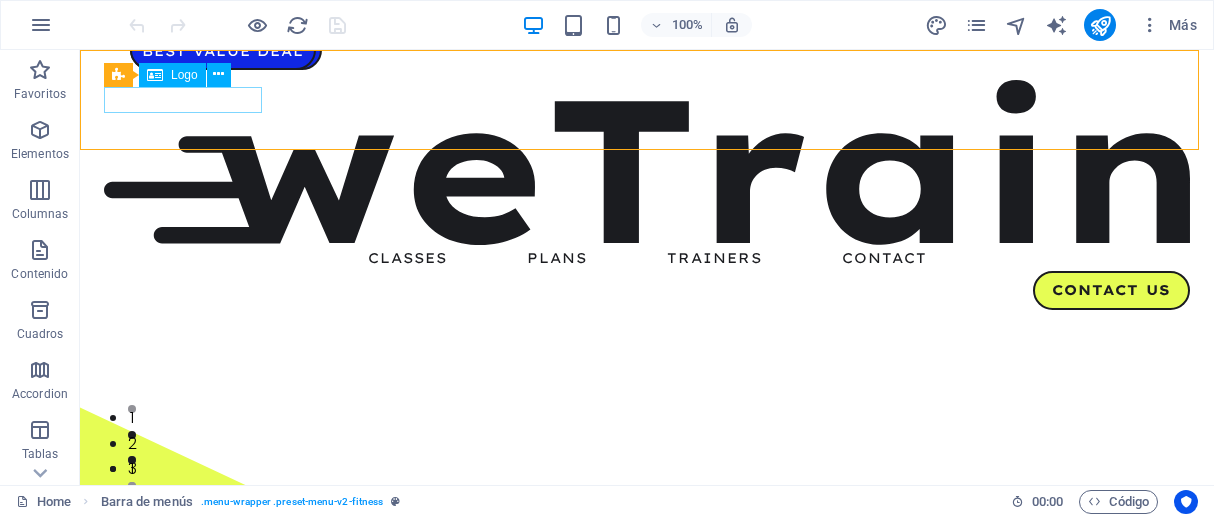 click on "Logo" at bounding box center [184, 75] 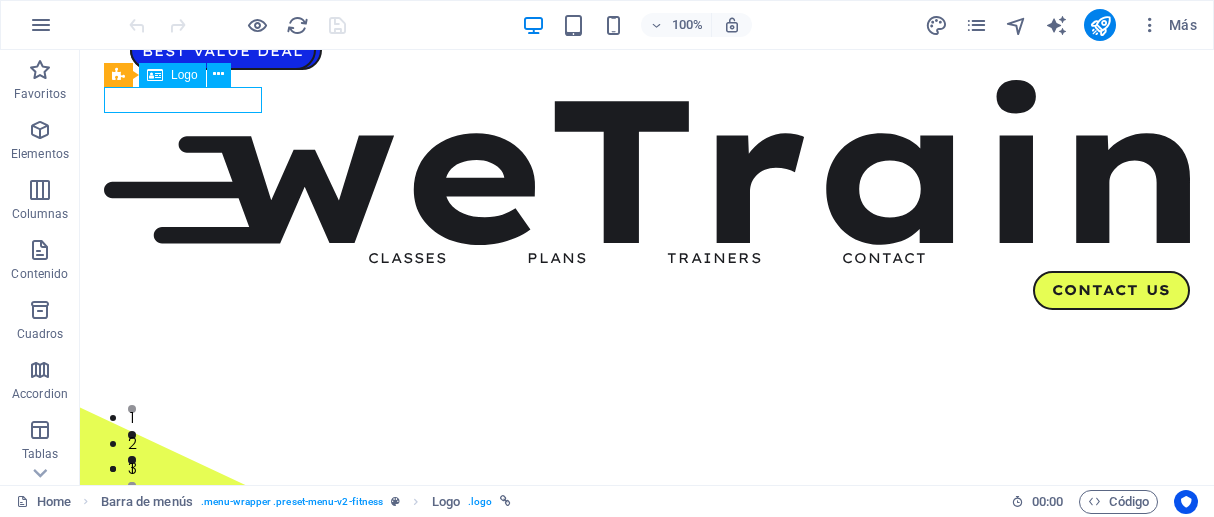 click at bounding box center [155, 75] 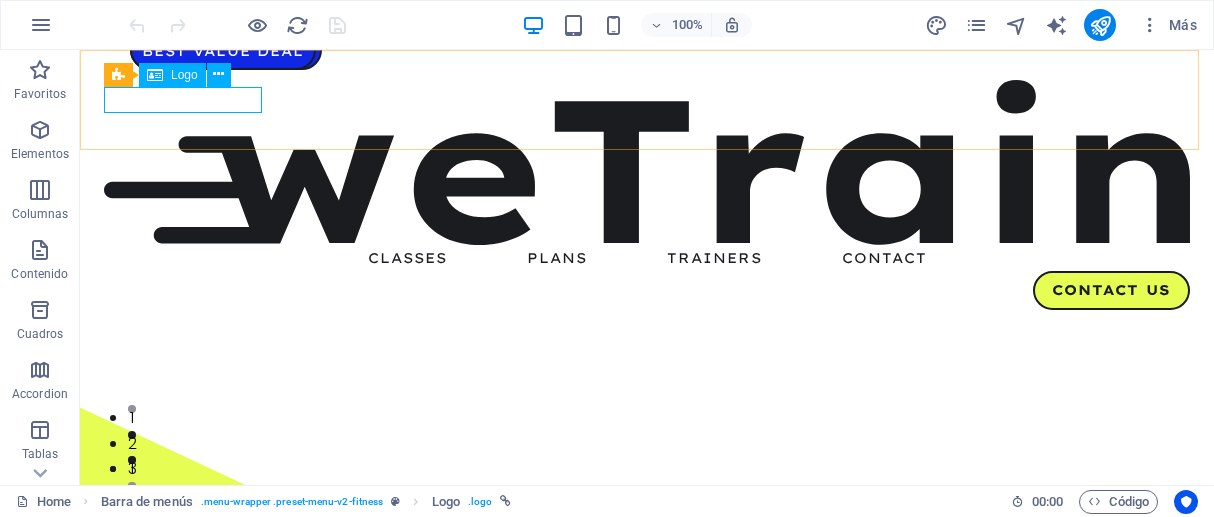 drag, startPoint x: 139, startPoint y: 77, endPoint x: 120, endPoint y: 80, distance: 19.235384 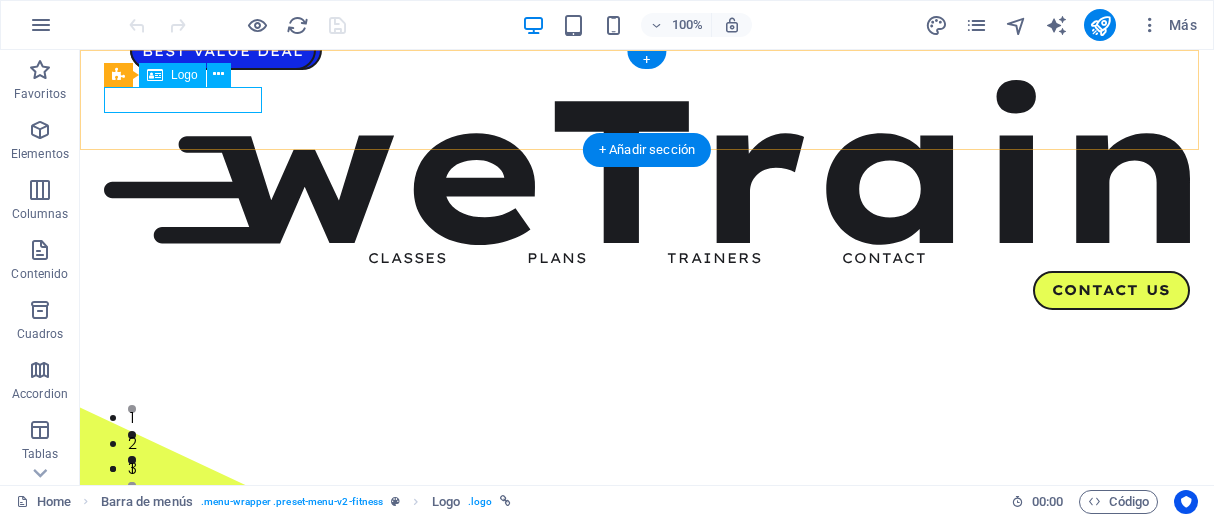 click on "Logo" at bounding box center (184, 75) 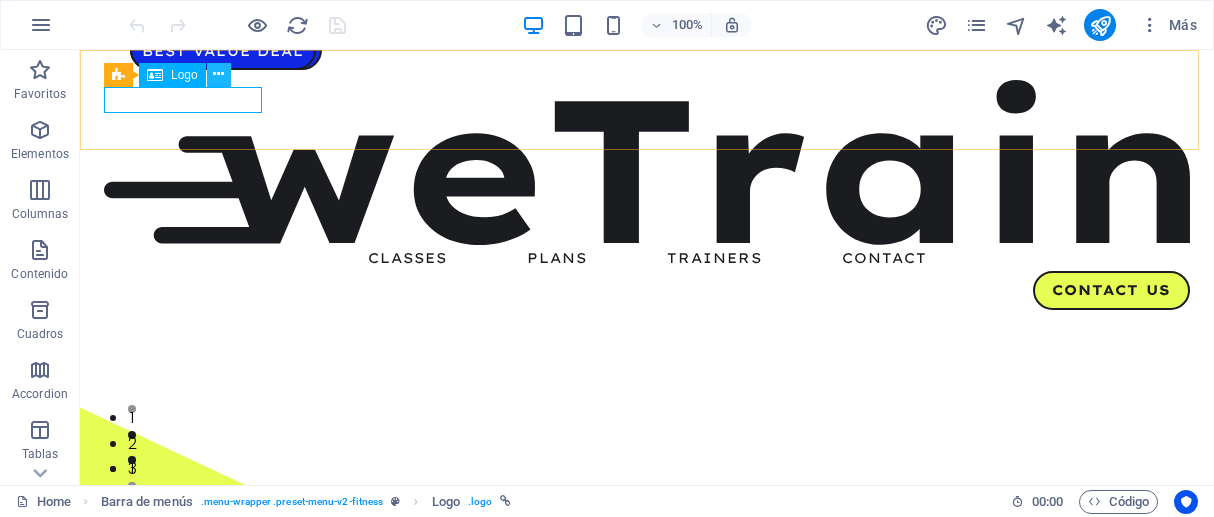 click at bounding box center (218, 74) 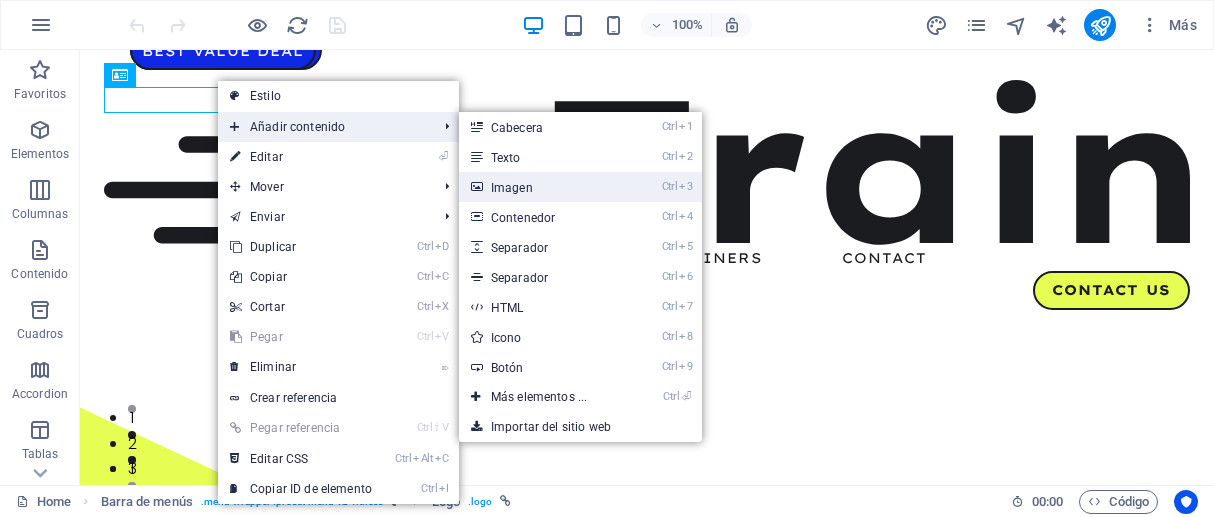 click on "Ctrl 3  Imagen" at bounding box center (543, 187) 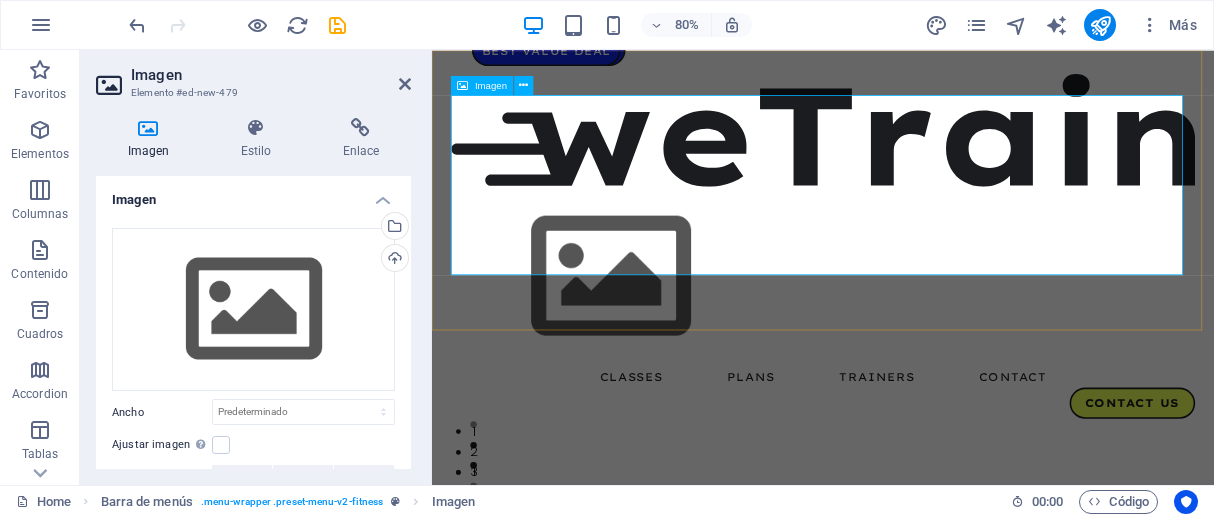 click at bounding box center [921, 333] 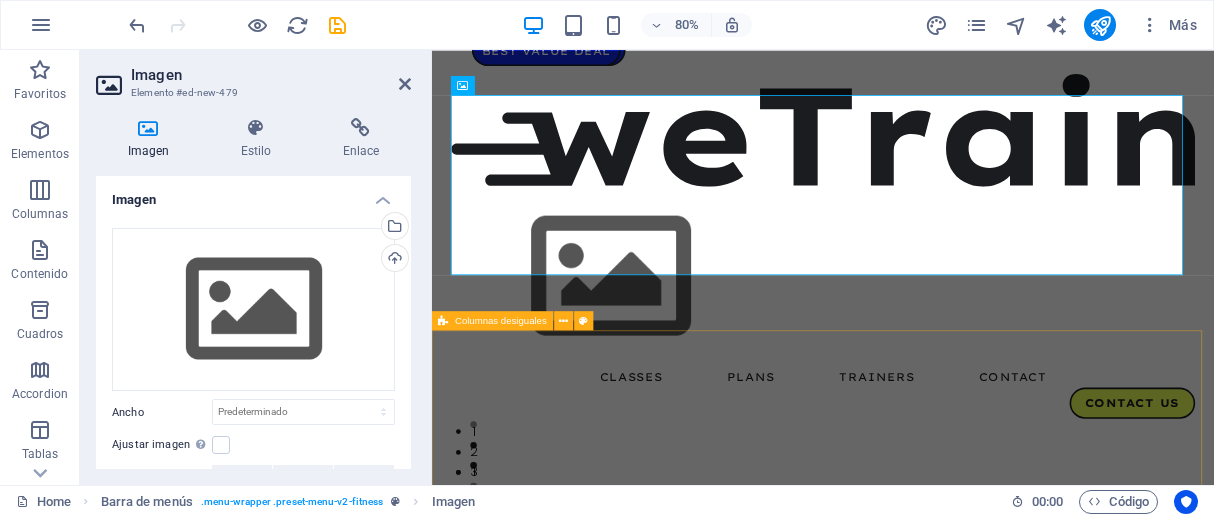 click on "Unleash the beast Lorem ipsum dolor sit amet, consectetur adipiscing elit. Consectetur auctor id viverra nunc, ultrices convallis sit ultrices. Massa sollicitudin consequat, at purus lobortis laoreet eu. Lorem ipsum dolor sit amet, consectetur adipiscing elit. Consectetur auctor id viverra nunc, ultrices convallis sit ultrices. Massa sollicitudin consequat, at purus lobortis laoreet. schedule class Contact us" at bounding box center [921, 1610] 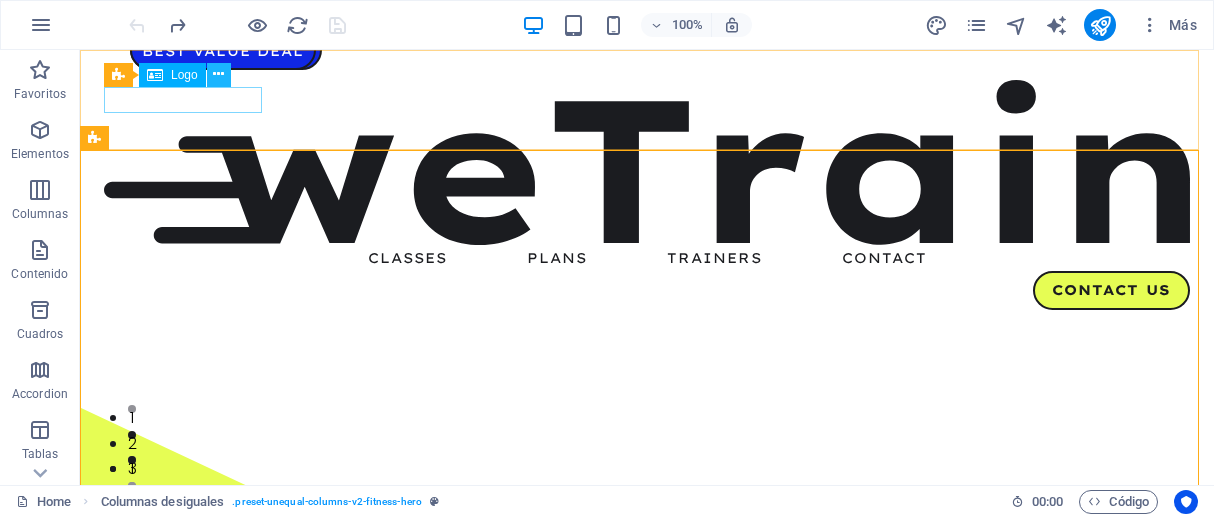click at bounding box center [218, 74] 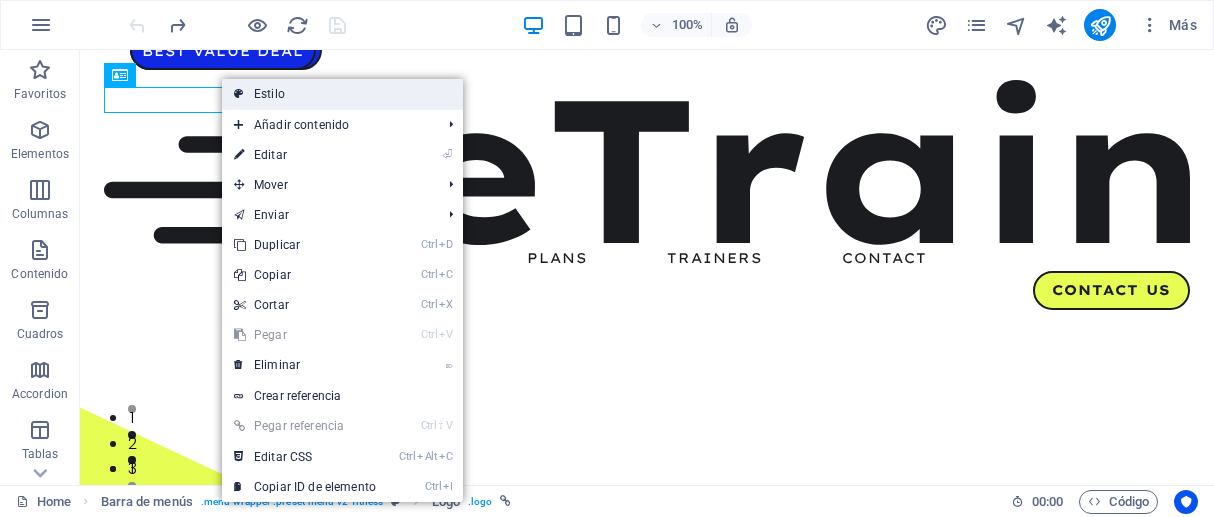 click on "Estilo" at bounding box center [342, 94] 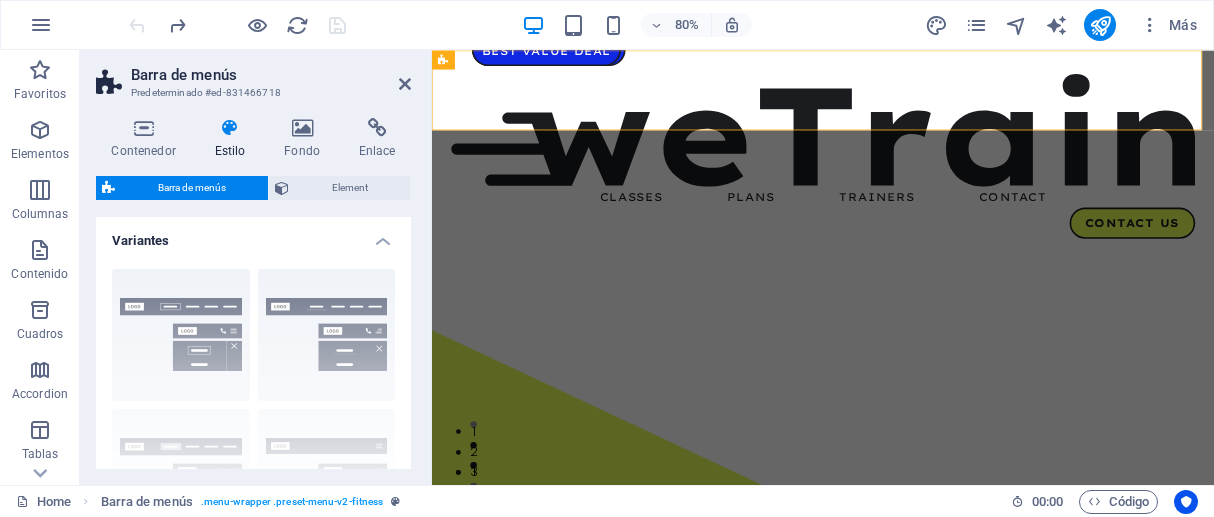 click on "Barra de menús Predeterminado #ed-831466718" at bounding box center (253, 76) 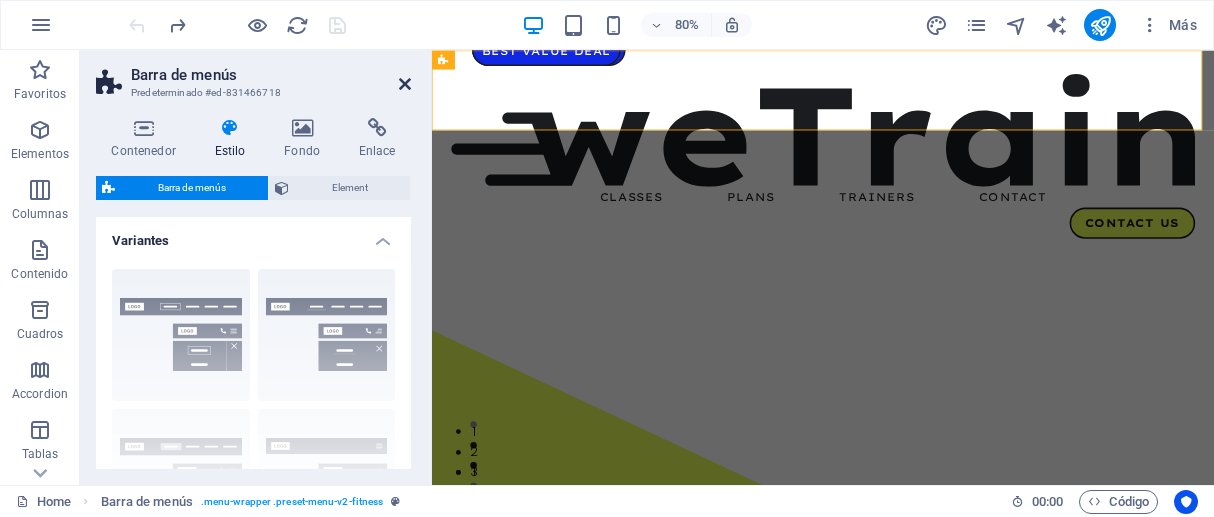click at bounding box center [405, 84] 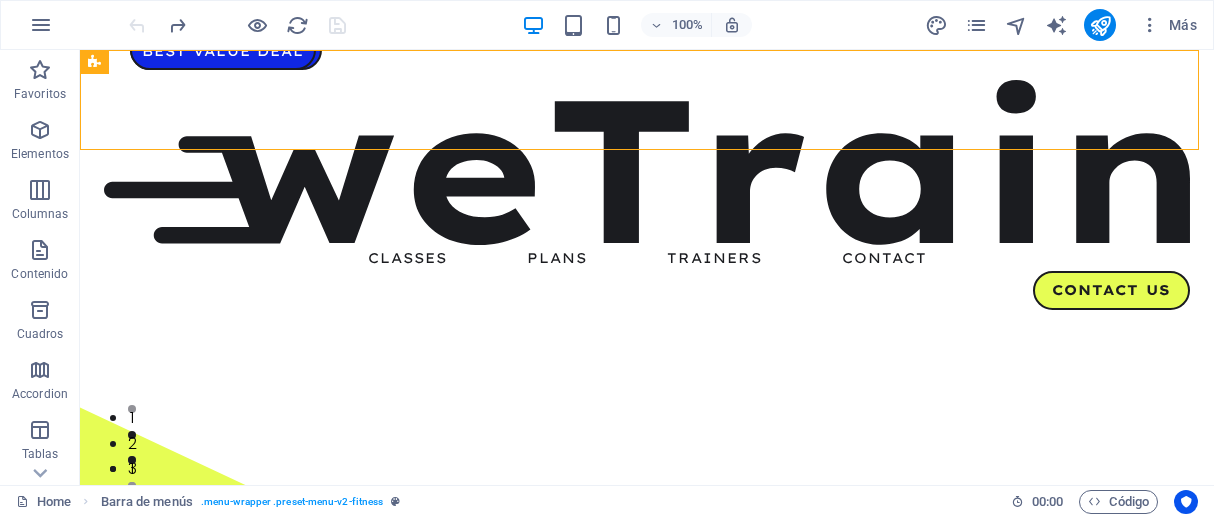 click on "100%" at bounding box center [636, 25] 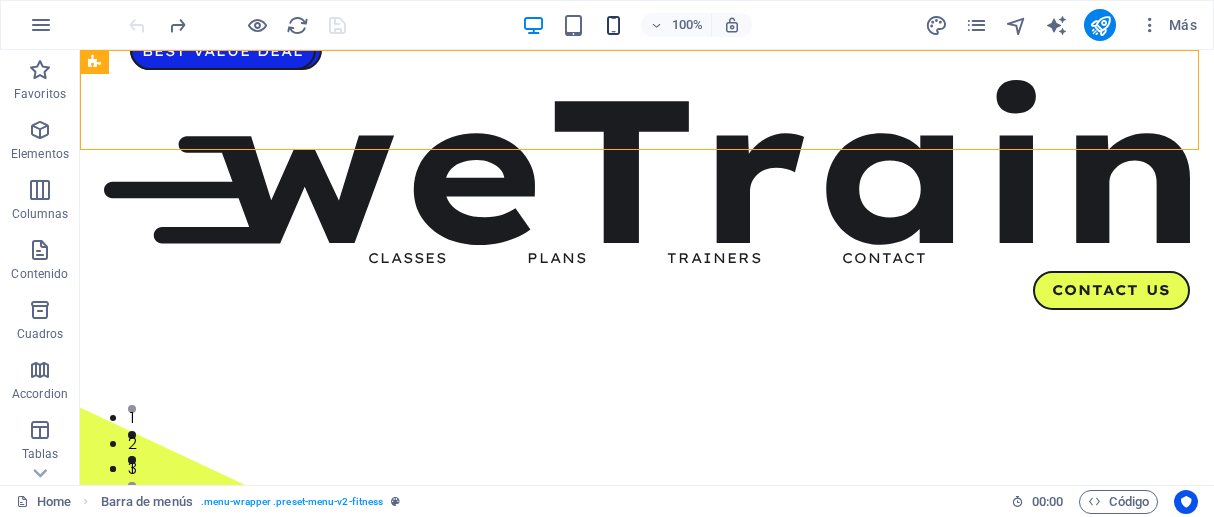 click on "100%" at bounding box center [636, 25] 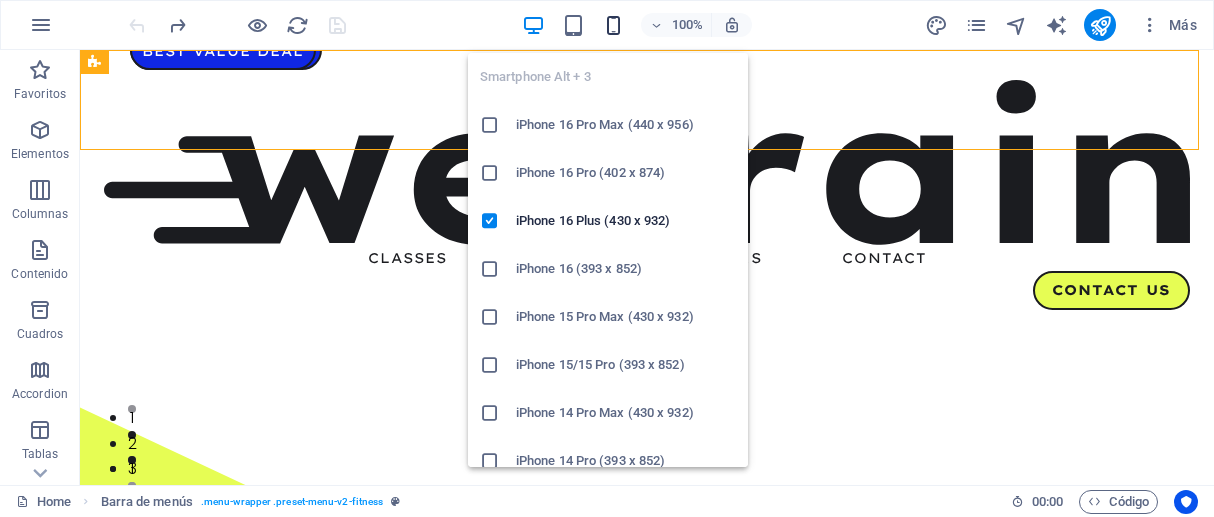 click at bounding box center [613, 25] 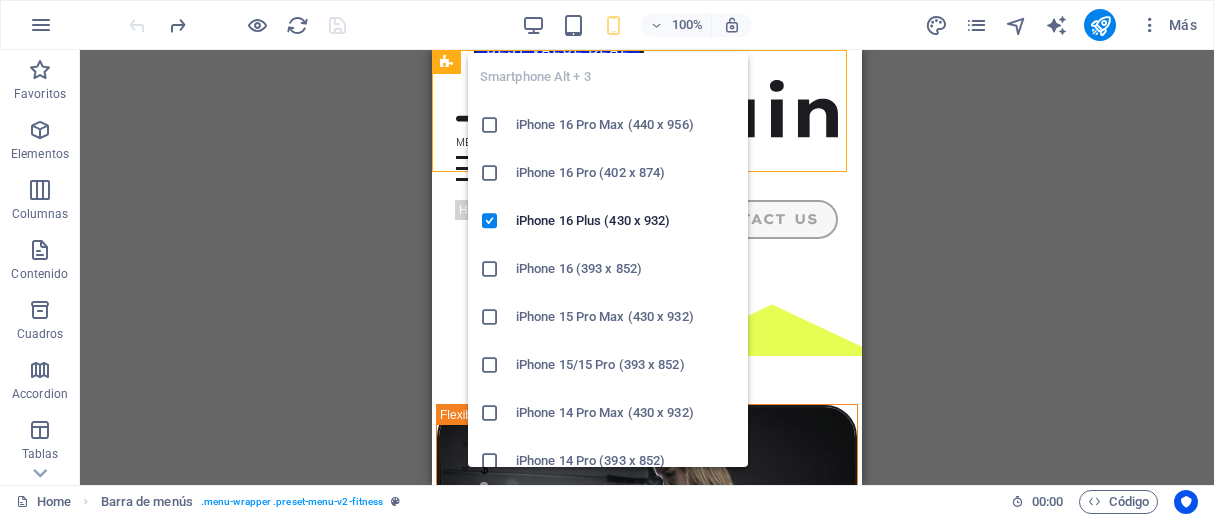 click at bounding box center [613, 25] 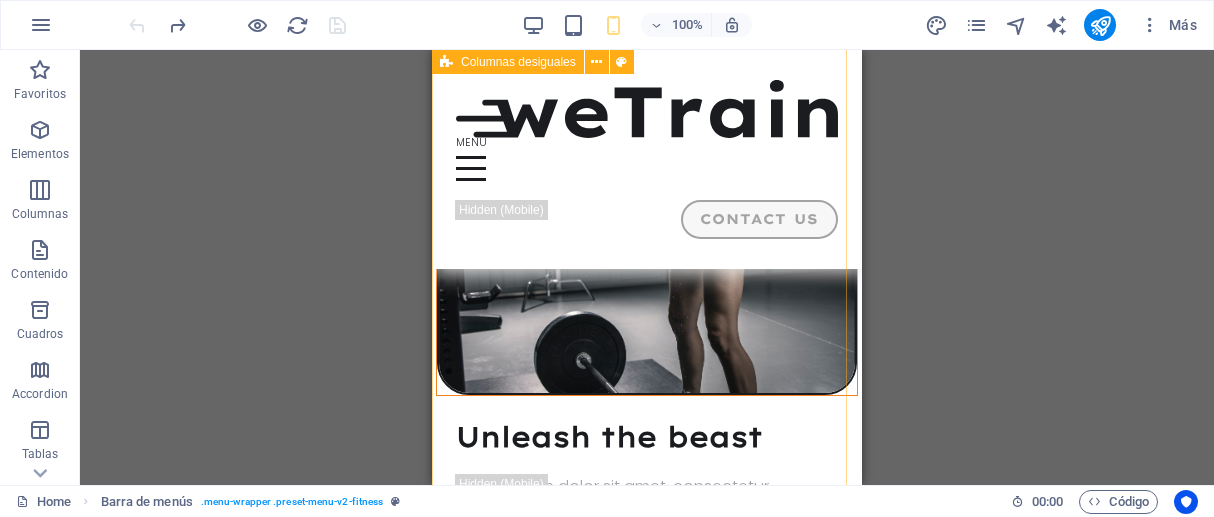 scroll, scrollTop: 0, scrollLeft: 0, axis: both 